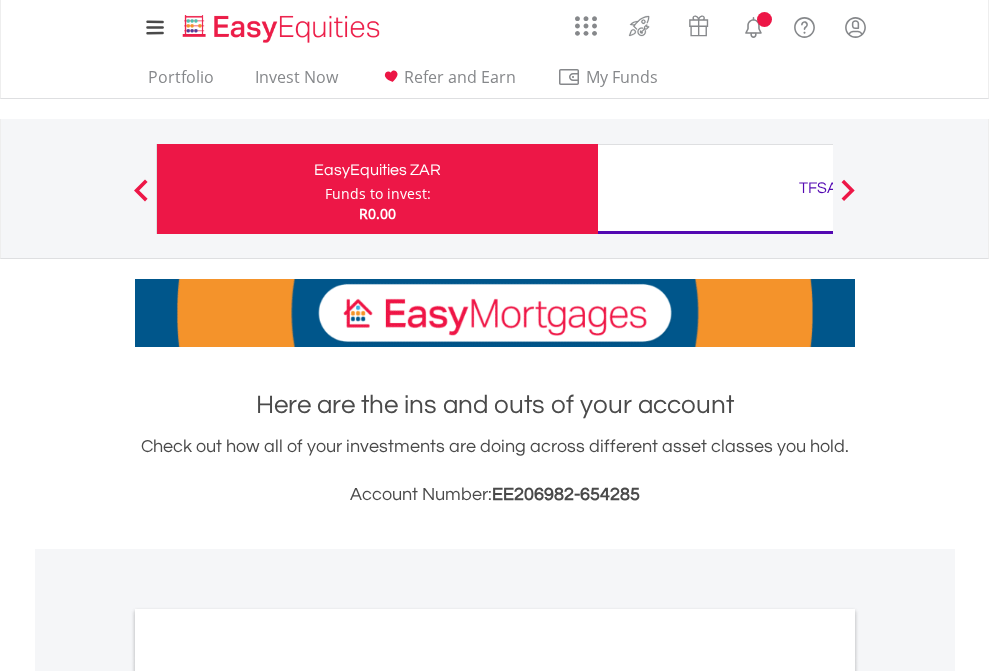 scroll, scrollTop: 0, scrollLeft: 0, axis: both 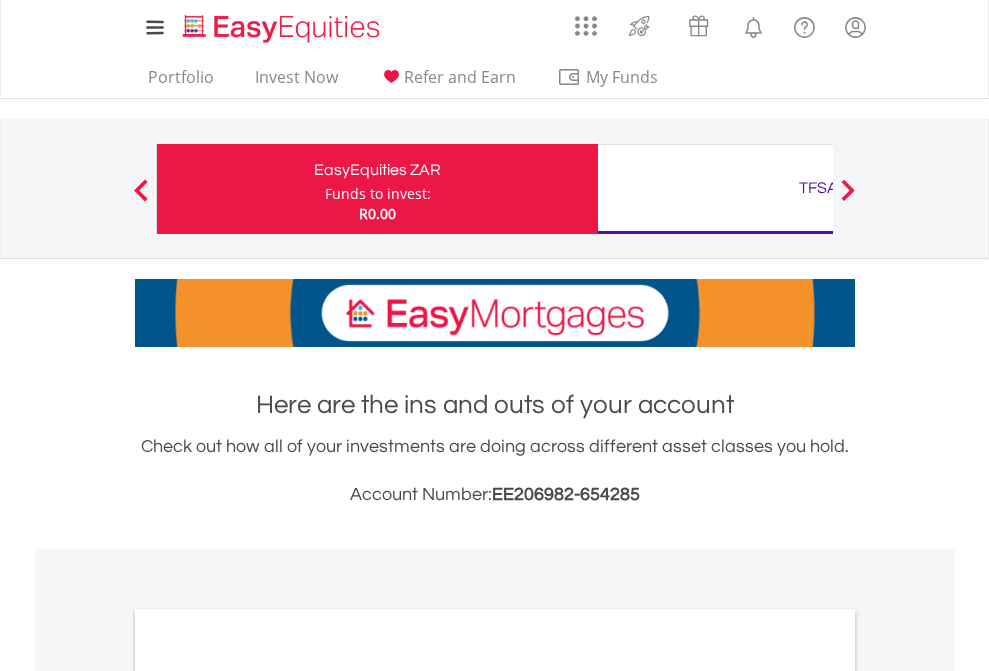 click on "Funds to invest:" at bounding box center (378, 194) 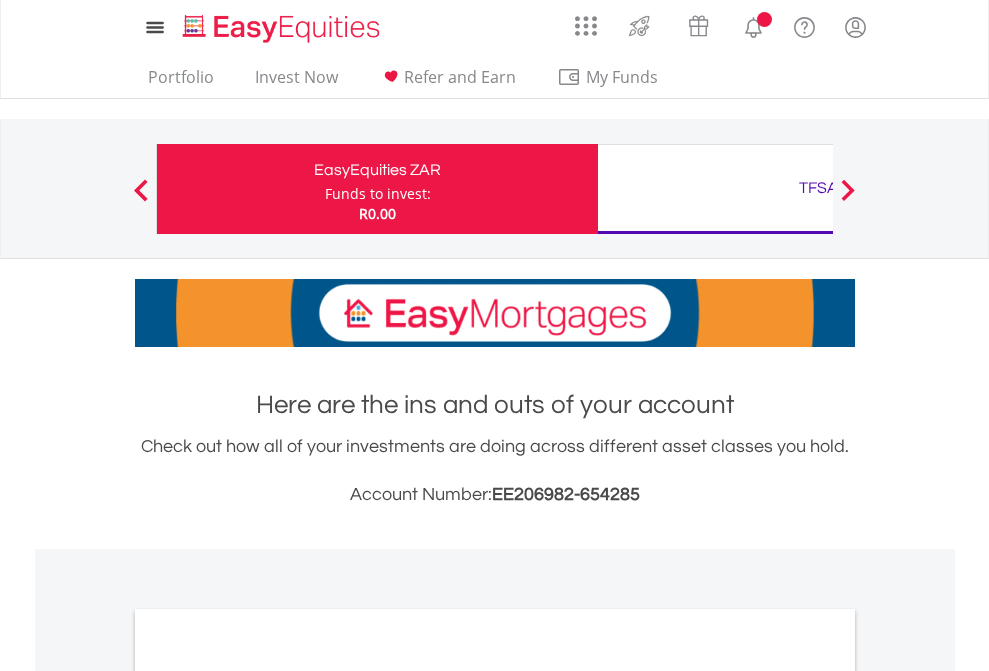 scroll, scrollTop: 0, scrollLeft: 0, axis: both 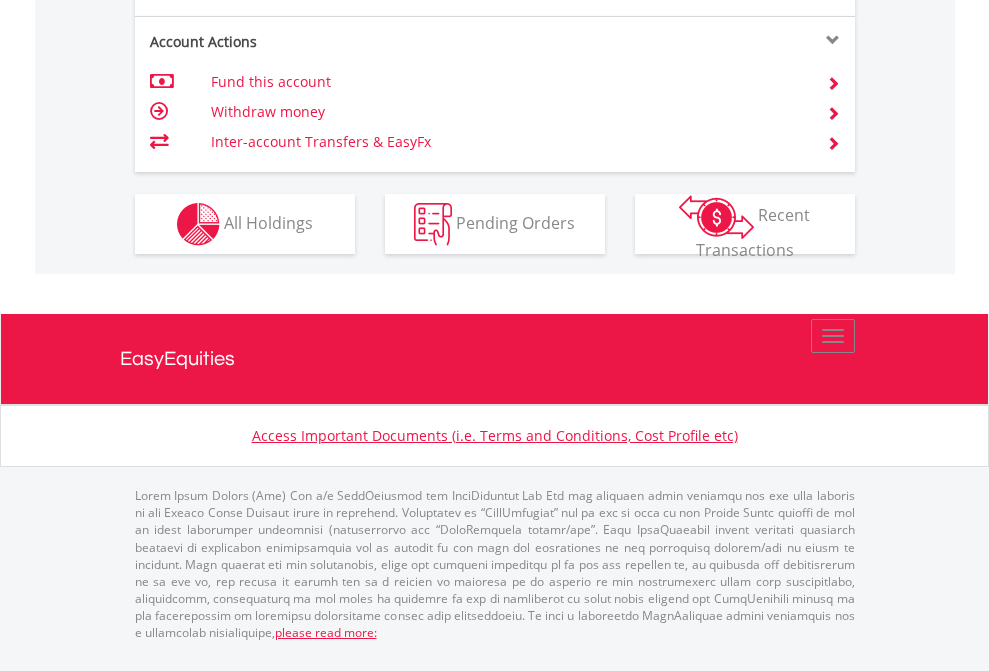 click on "Investment types" at bounding box center (706, -337) 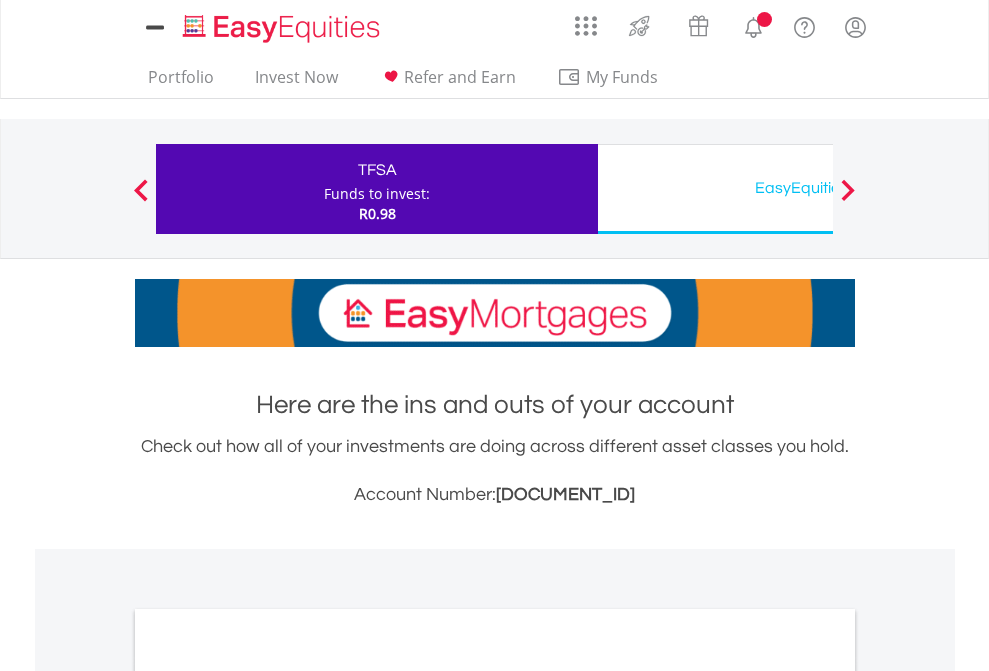 scroll, scrollTop: 0, scrollLeft: 0, axis: both 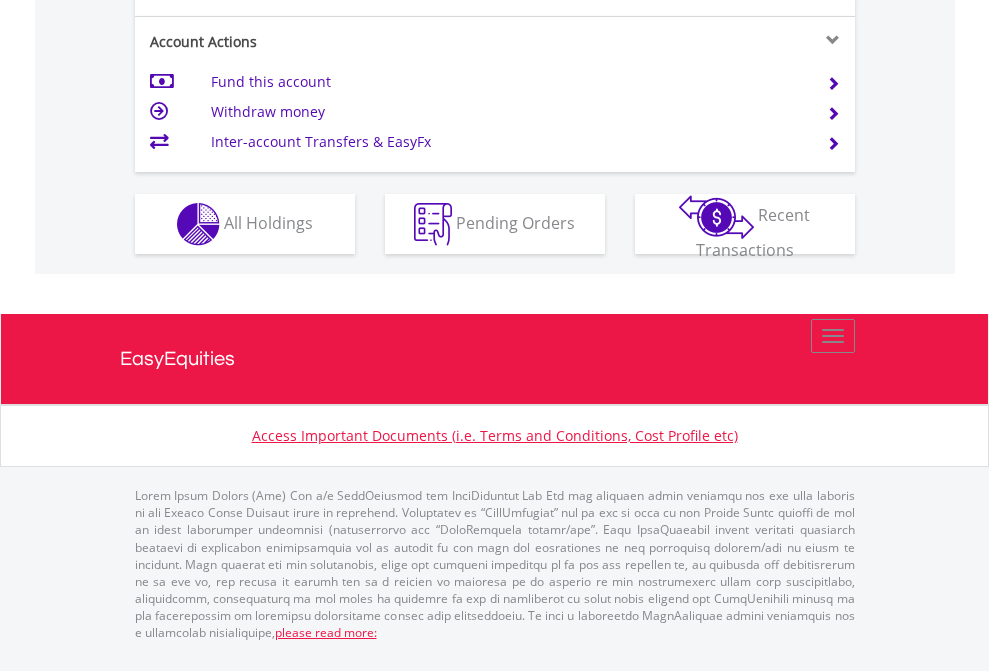 click on "Investment types" at bounding box center [706, -337] 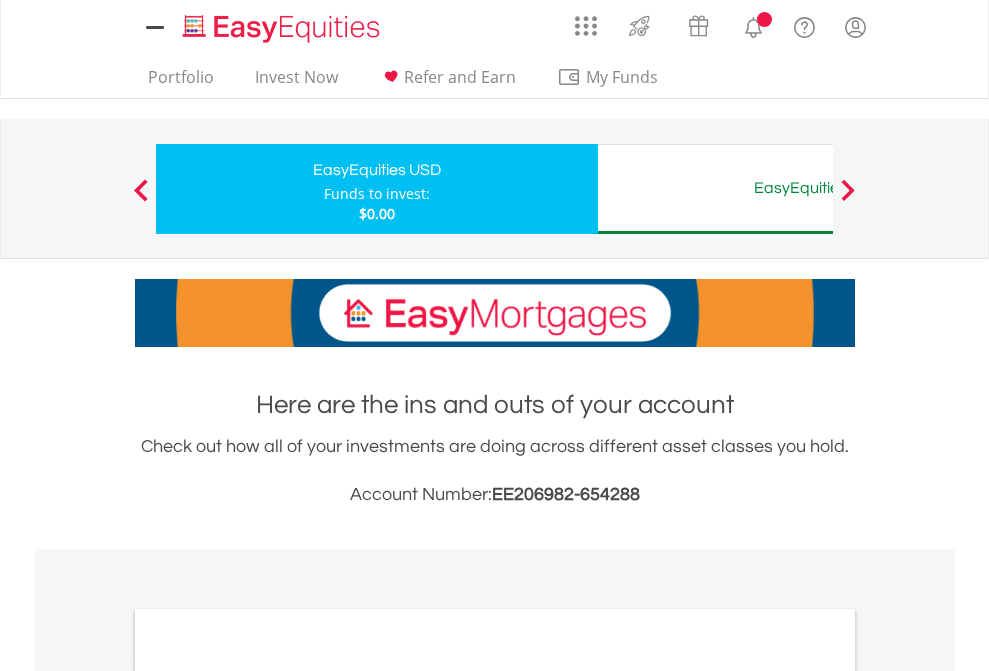 scroll, scrollTop: 0, scrollLeft: 0, axis: both 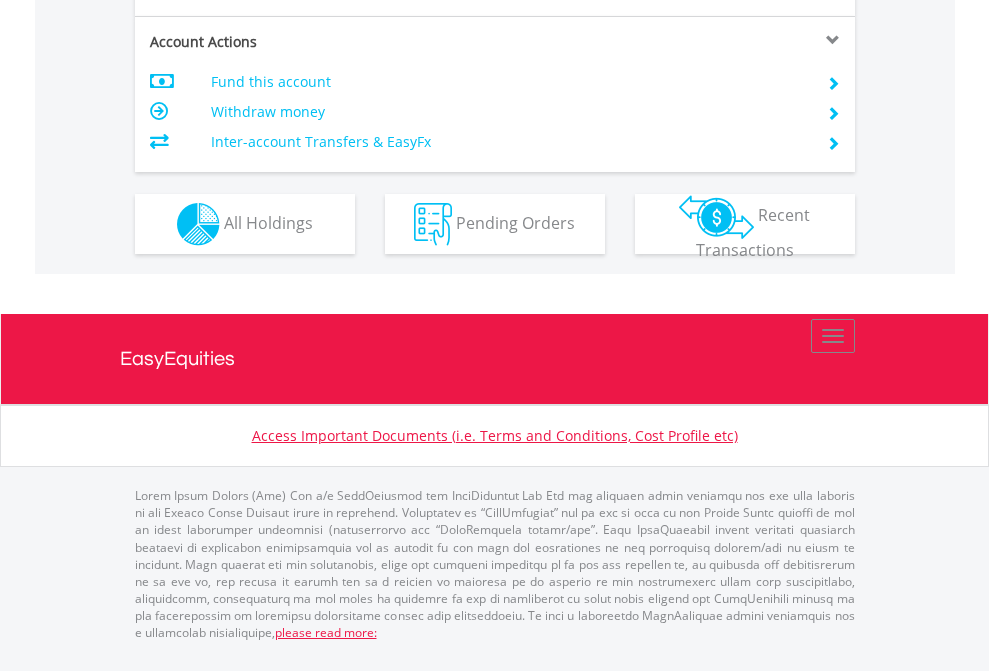 click on "Investment types" at bounding box center [706, -337] 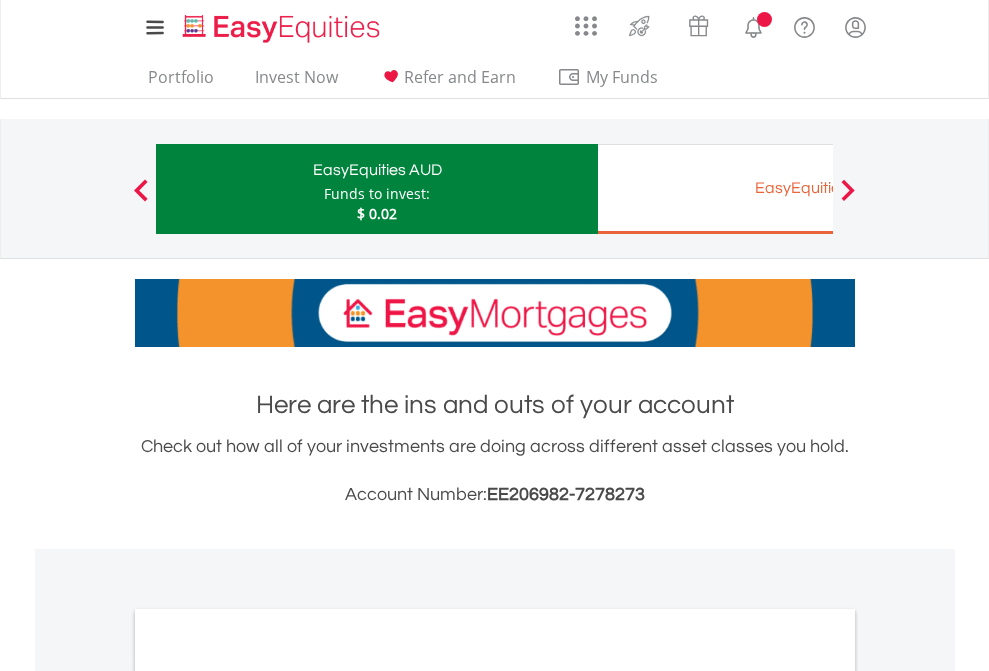 scroll, scrollTop: 0, scrollLeft: 0, axis: both 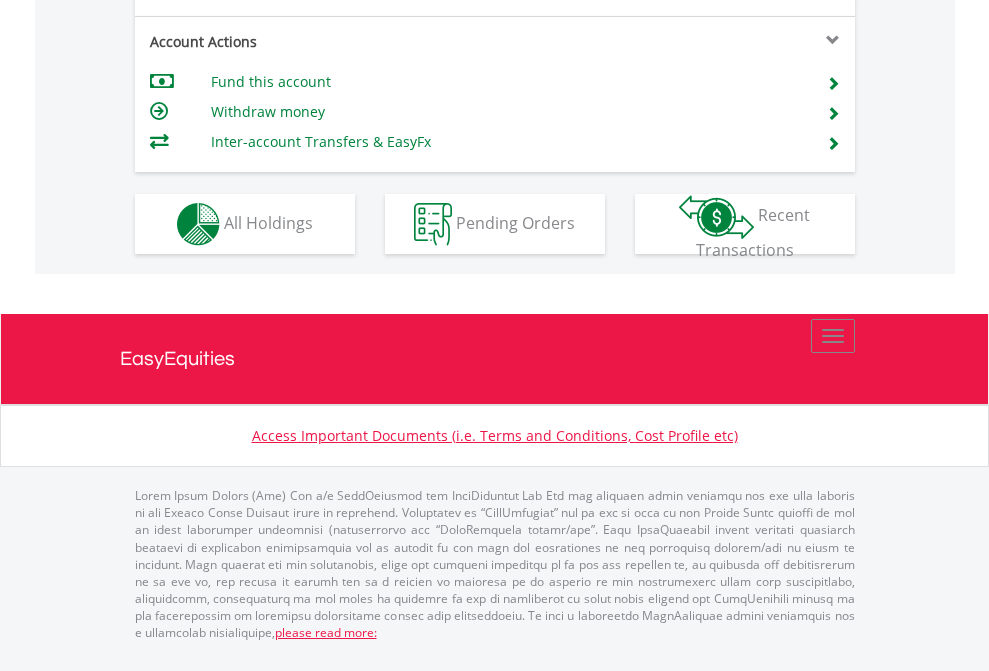 click on "Investment types" at bounding box center [706, -337] 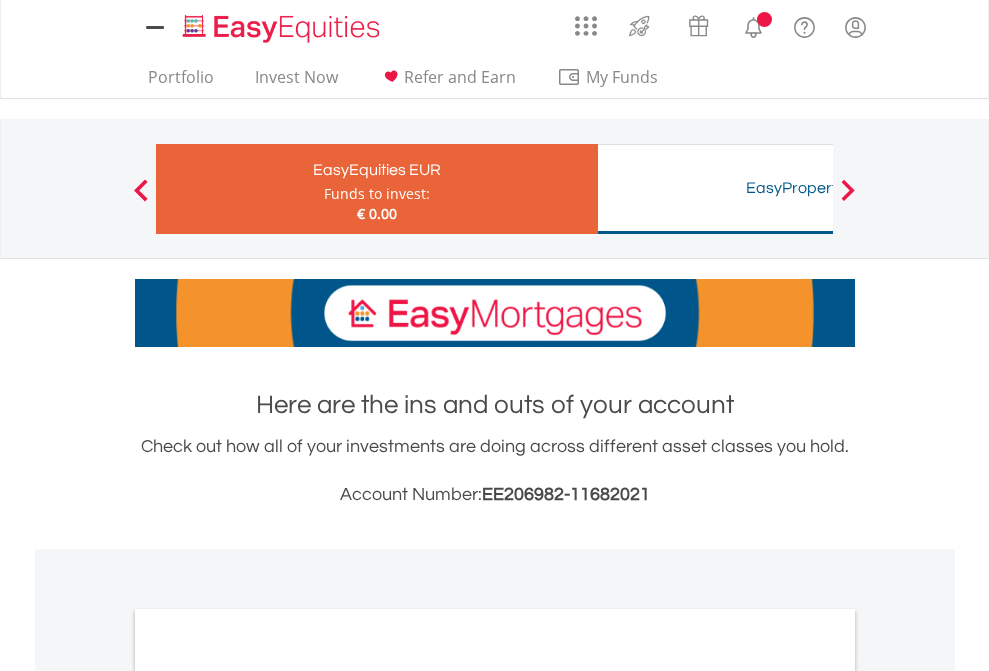 scroll, scrollTop: 0, scrollLeft: 0, axis: both 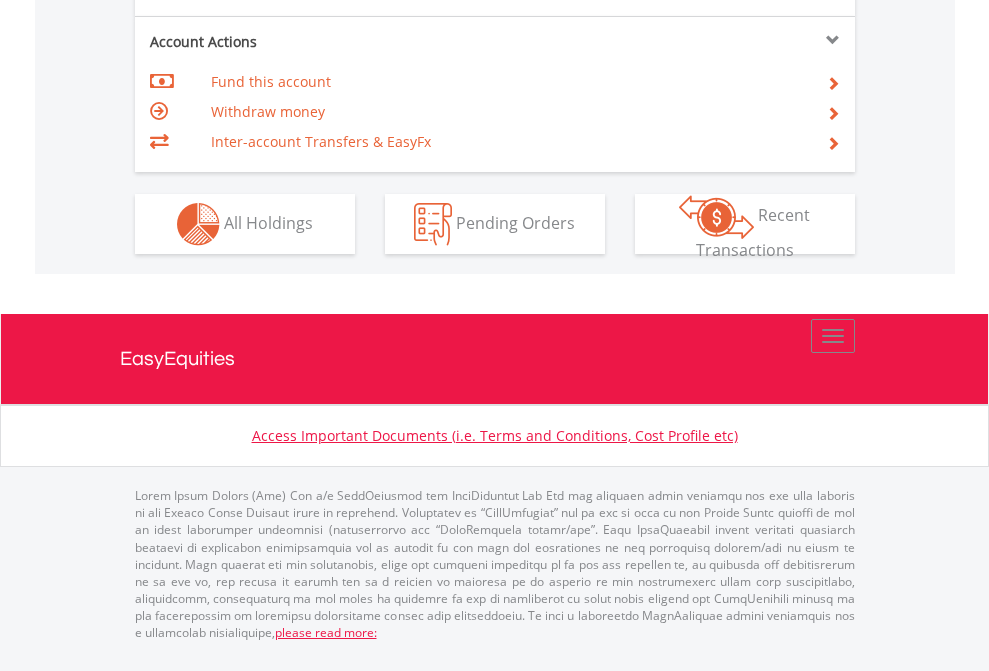 click on "Investment types" at bounding box center [706, -337] 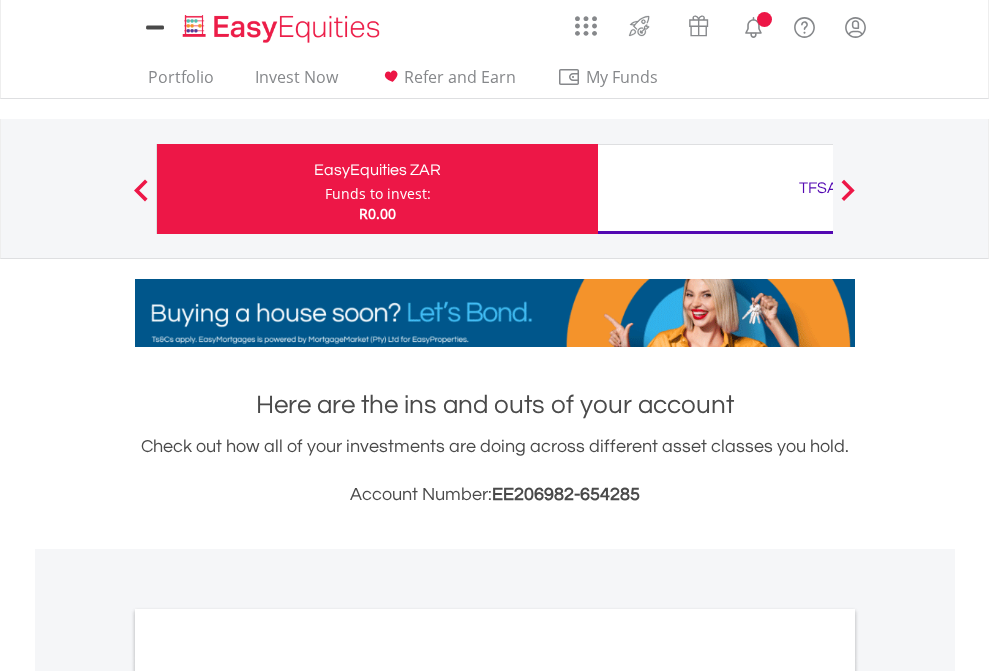 click on "All Holdings" at bounding box center [268, 1096] 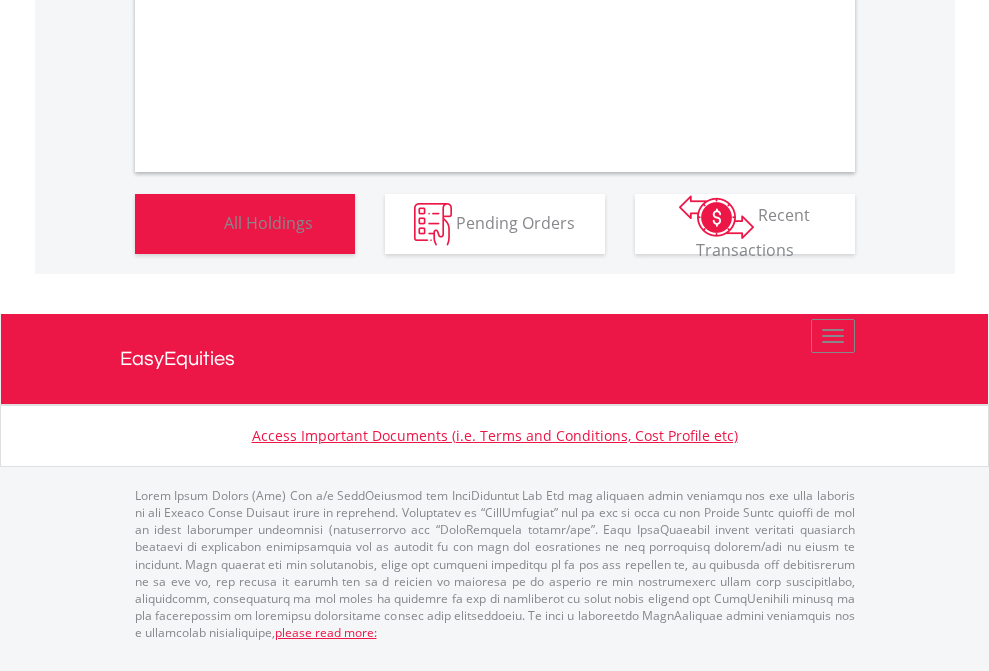 scroll, scrollTop: 1202, scrollLeft: 0, axis: vertical 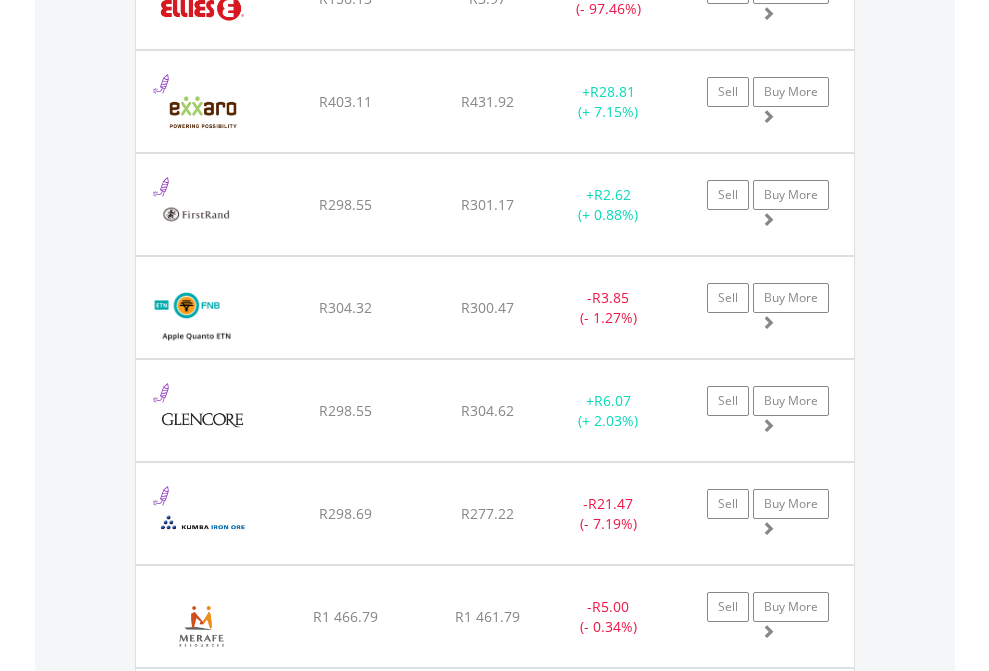 click on "TFSA" at bounding box center (818, -2196) 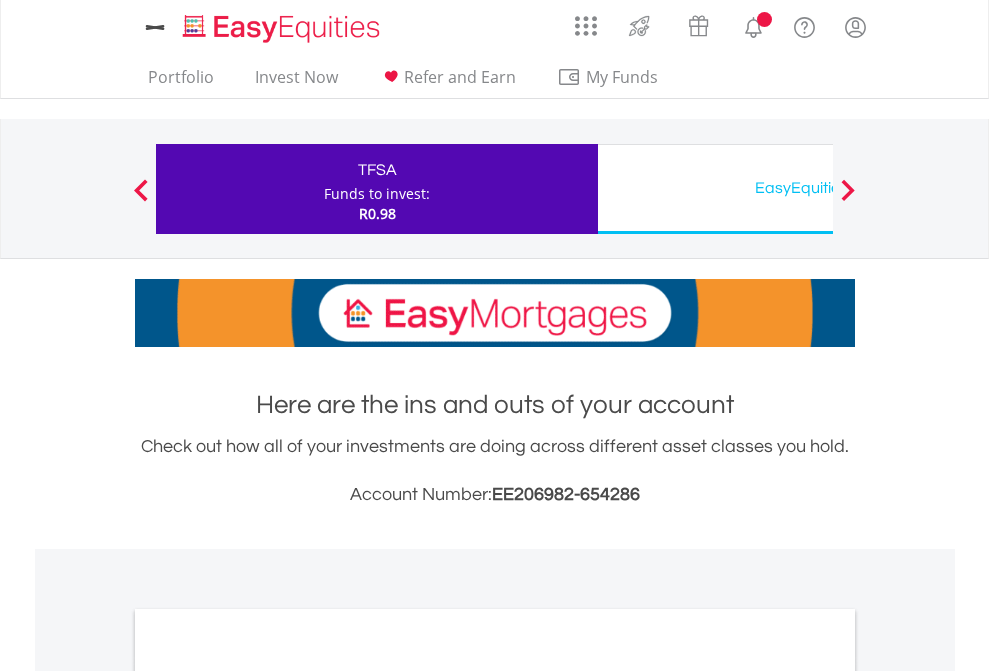 scroll, scrollTop: 0, scrollLeft: 0, axis: both 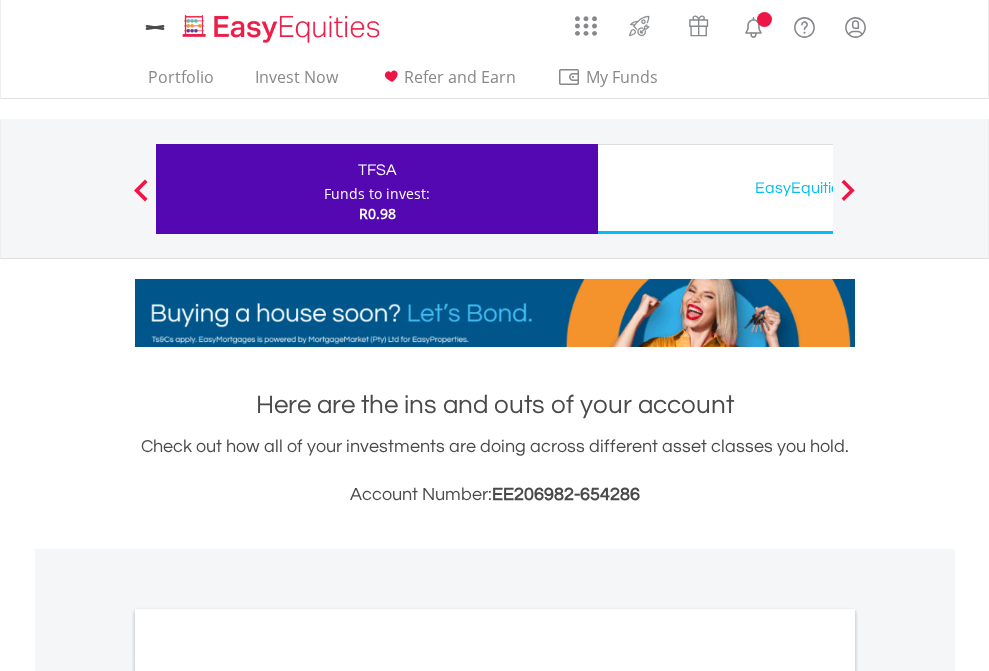 click on "All Holdings" at bounding box center [268, 1096] 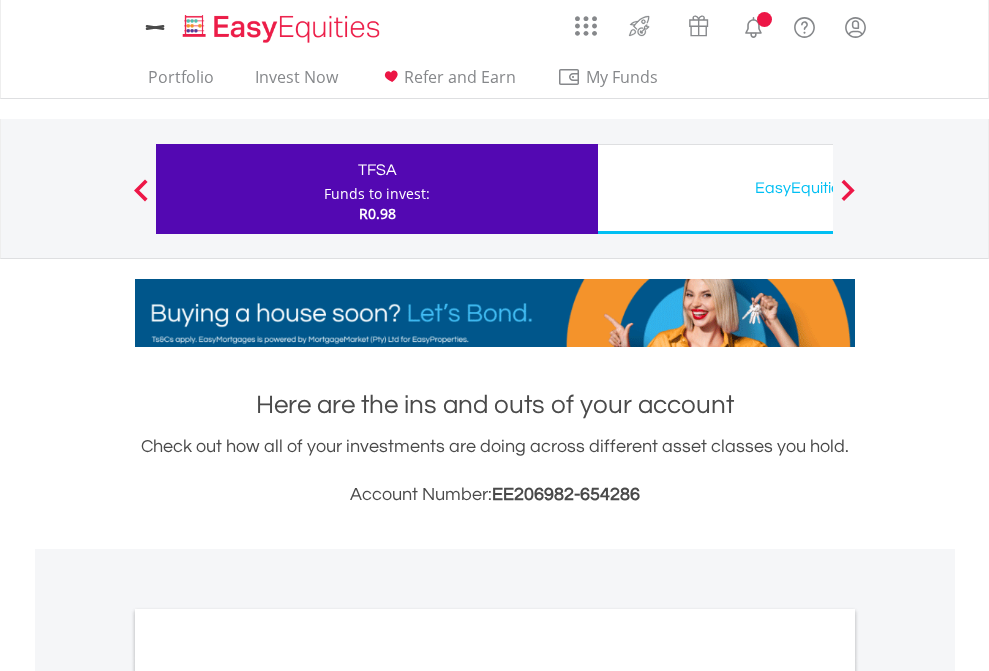 scroll, scrollTop: 1202, scrollLeft: 0, axis: vertical 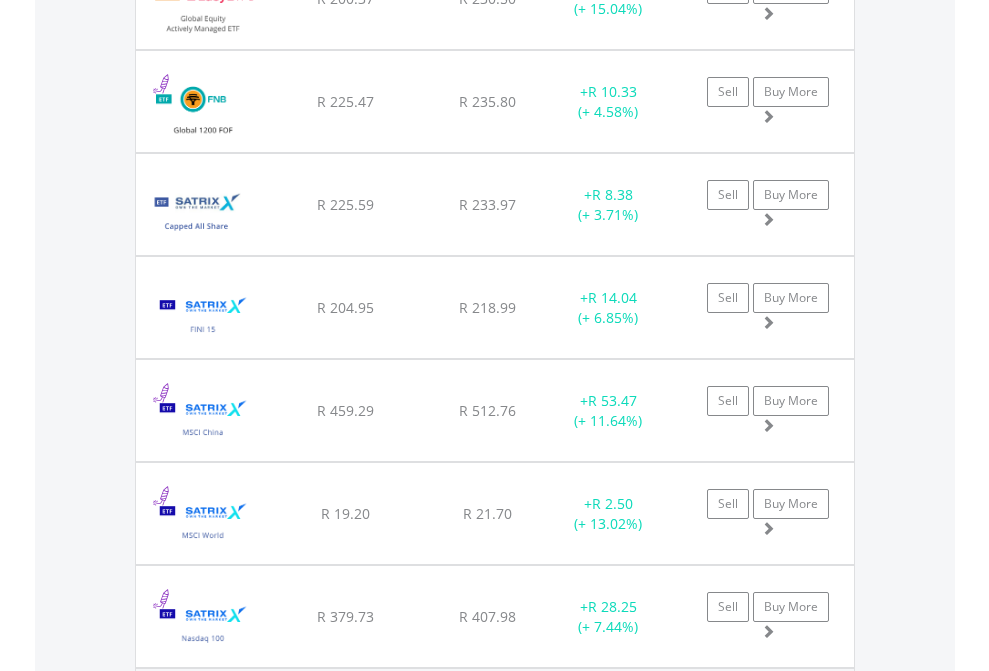 click on "EasyEquities USD" at bounding box center (818, -2156) 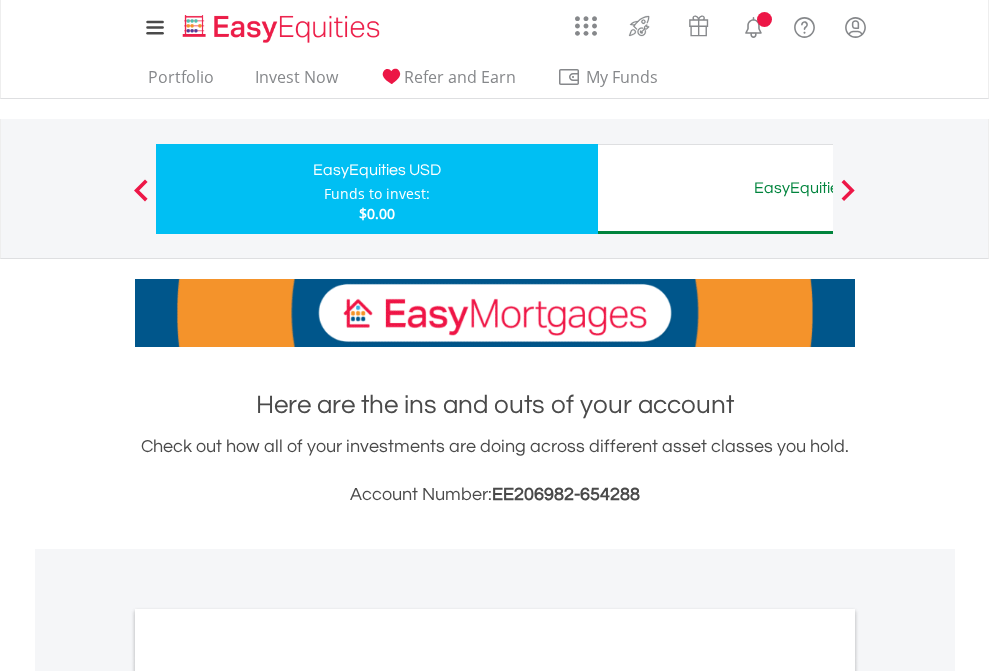 scroll, scrollTop: 0, scrollLeft: 0, axis: both 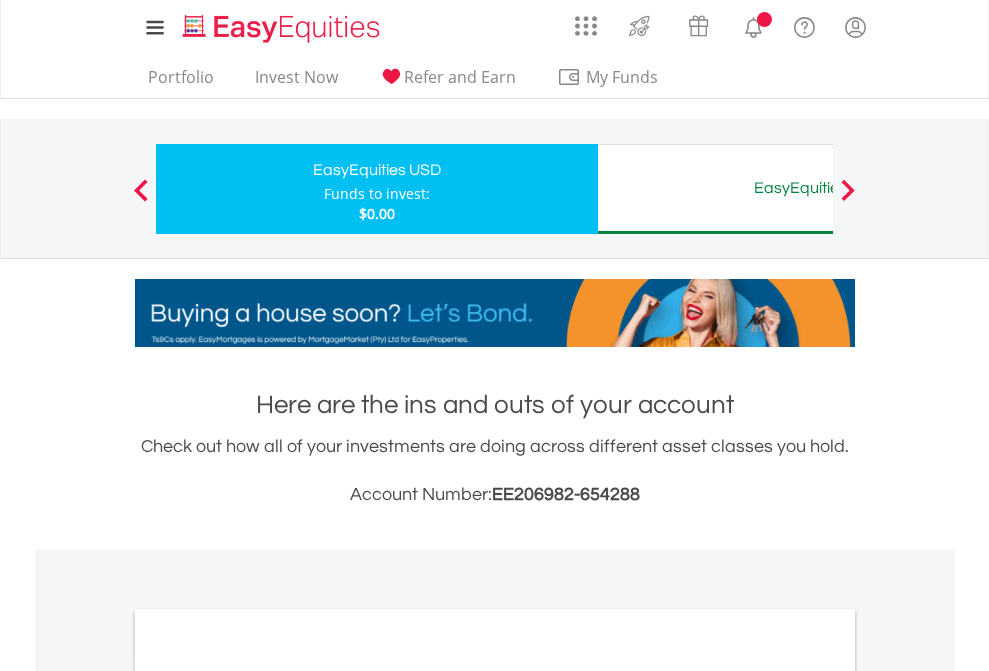 click on "All Holdings" at bounding box center (268, 1096) 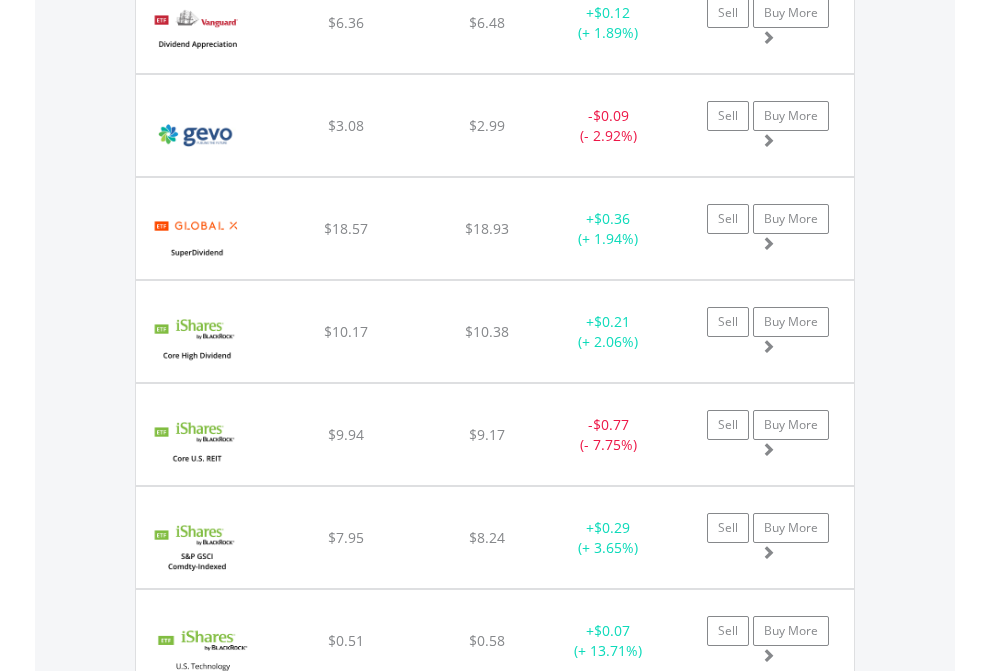 scroll, scrollTop: 2265, scrollLeft: 0, axis: vertical 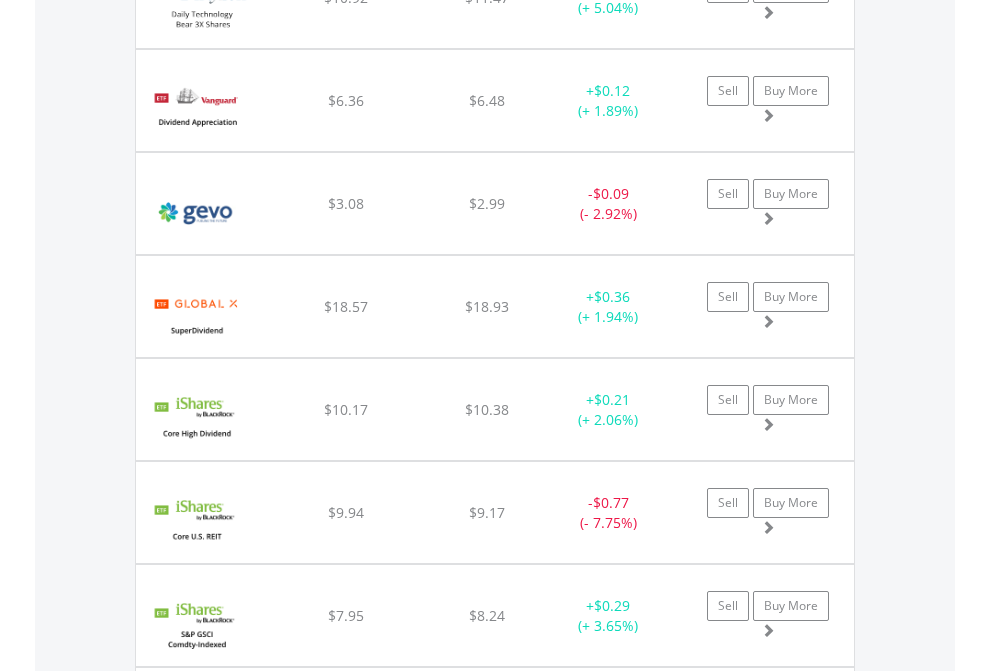 click on "EasyEquities AUD" at bounding box center (818, -2077) 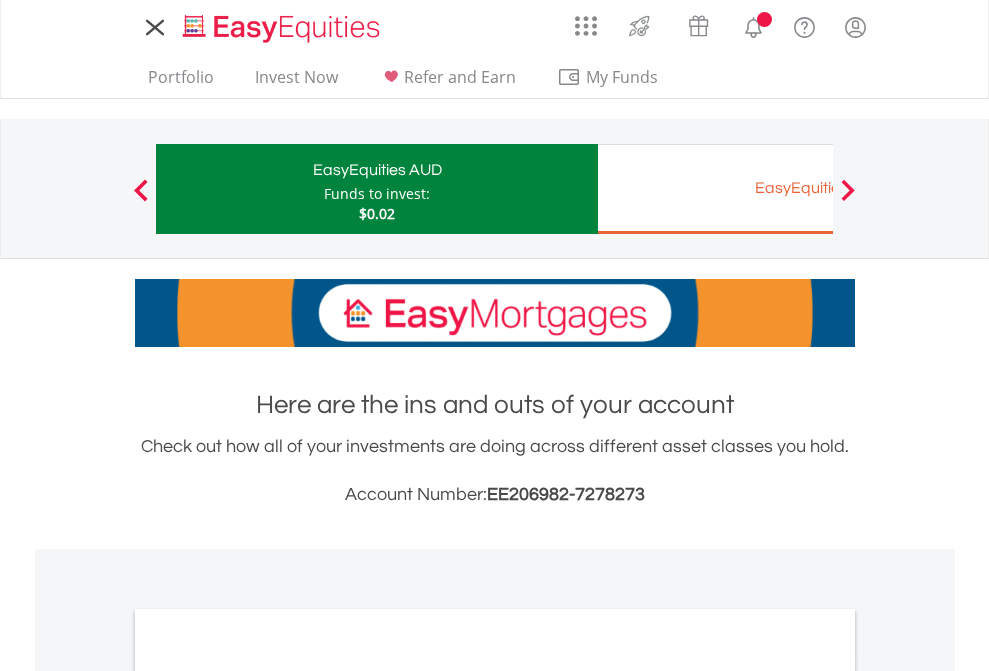 scroll, scrollTop: 0, scrollLeft: 0, axis: both 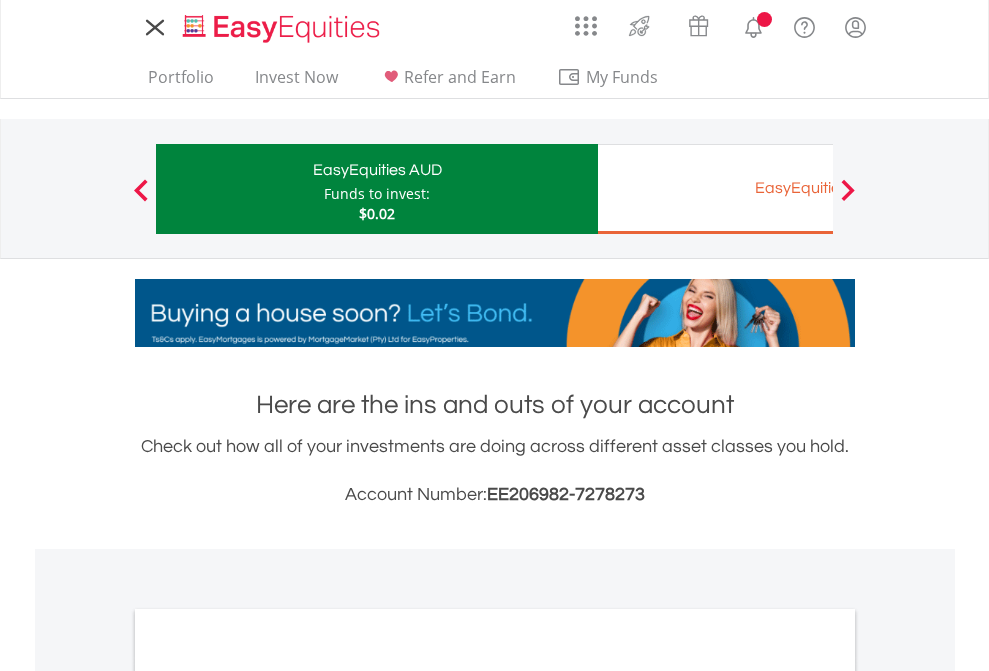 click on "All Holdings" at bounding box center [268, 1096] 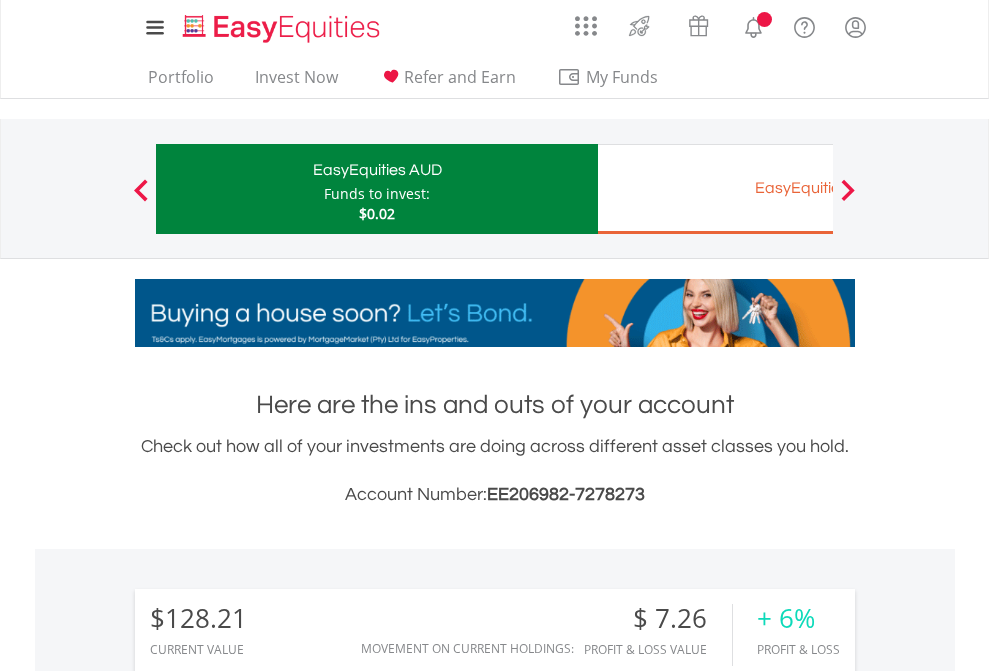 scroll, scrollTop: 1533, scrollLeft: 0, axis: vertical 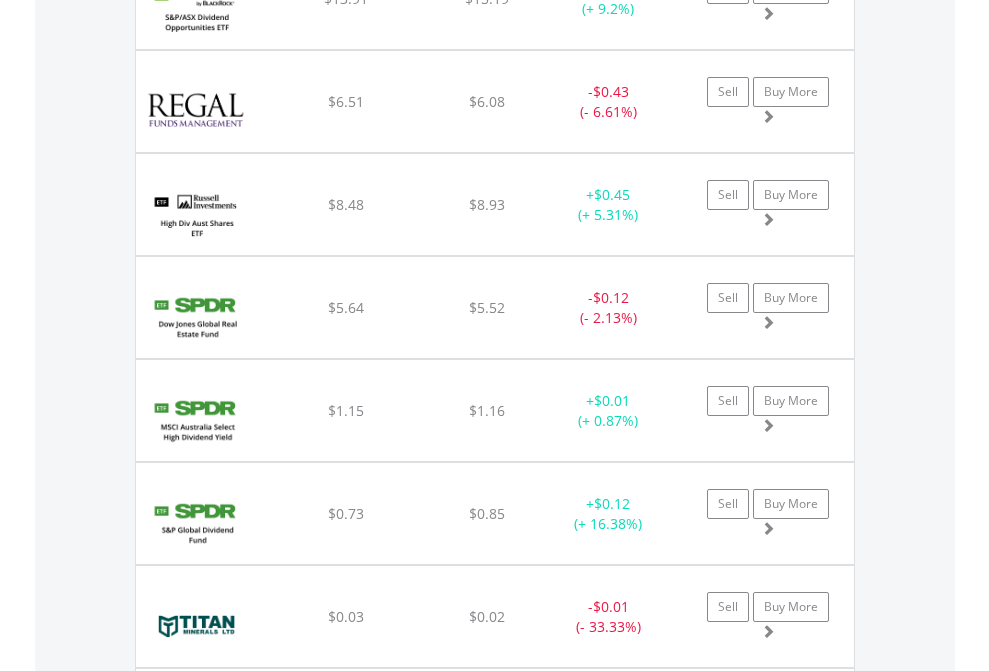 click on "EasyEquities EUR" at bounding box center (818, -2076) 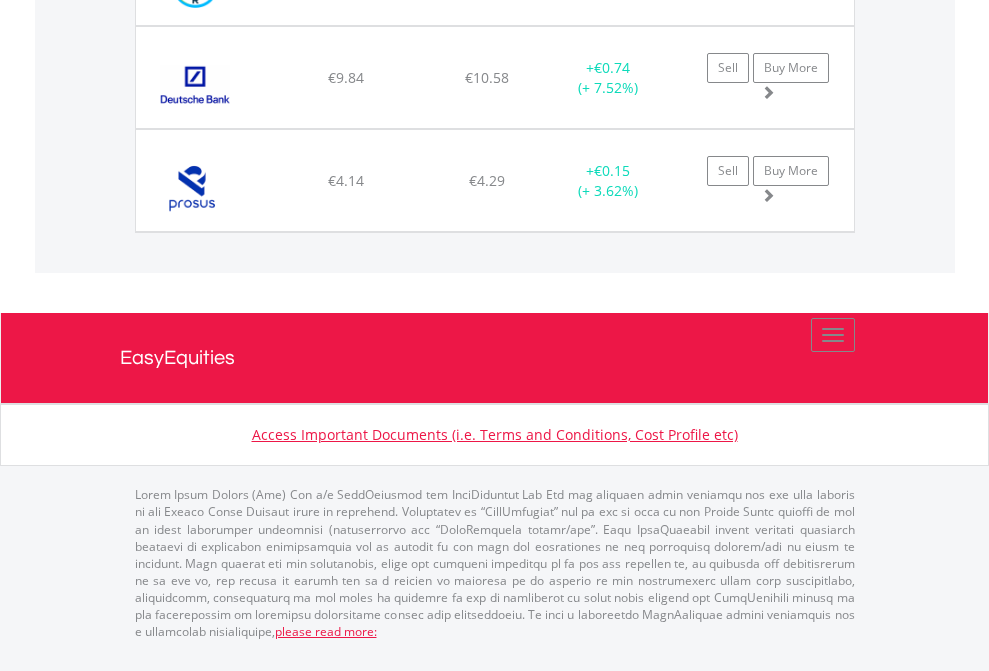 scroll, scrollTop: 2225, scrollLeft: 0, axis: vertical 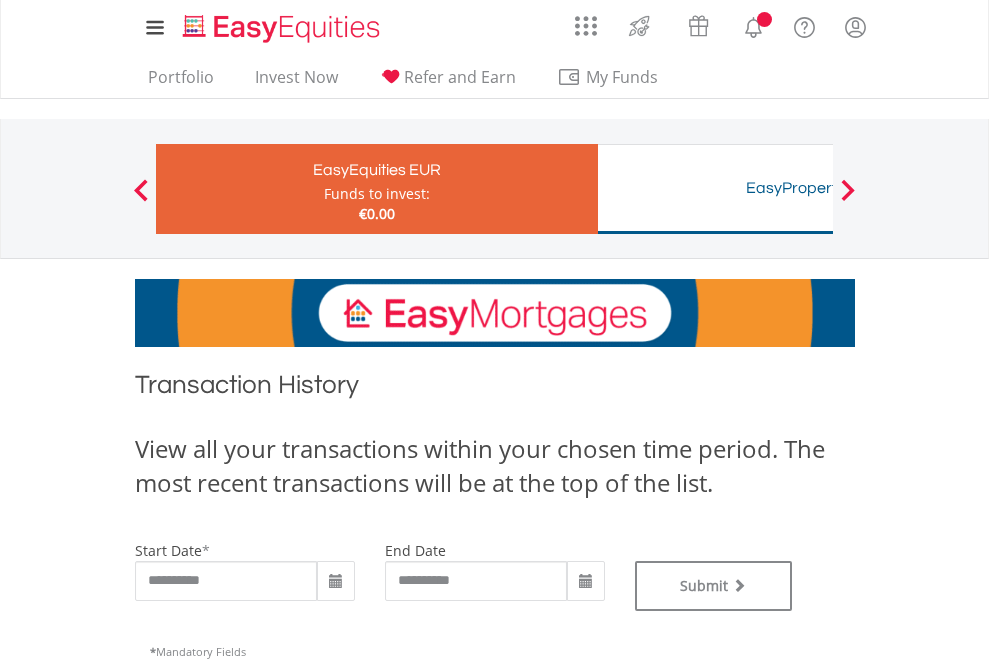 type on "**********" 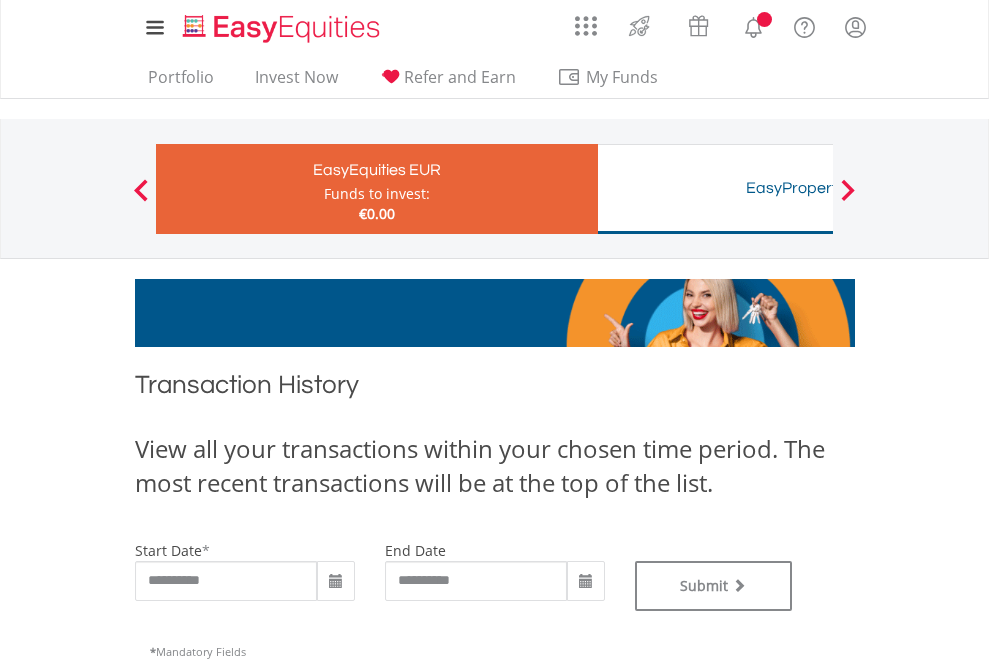 type on "**********" 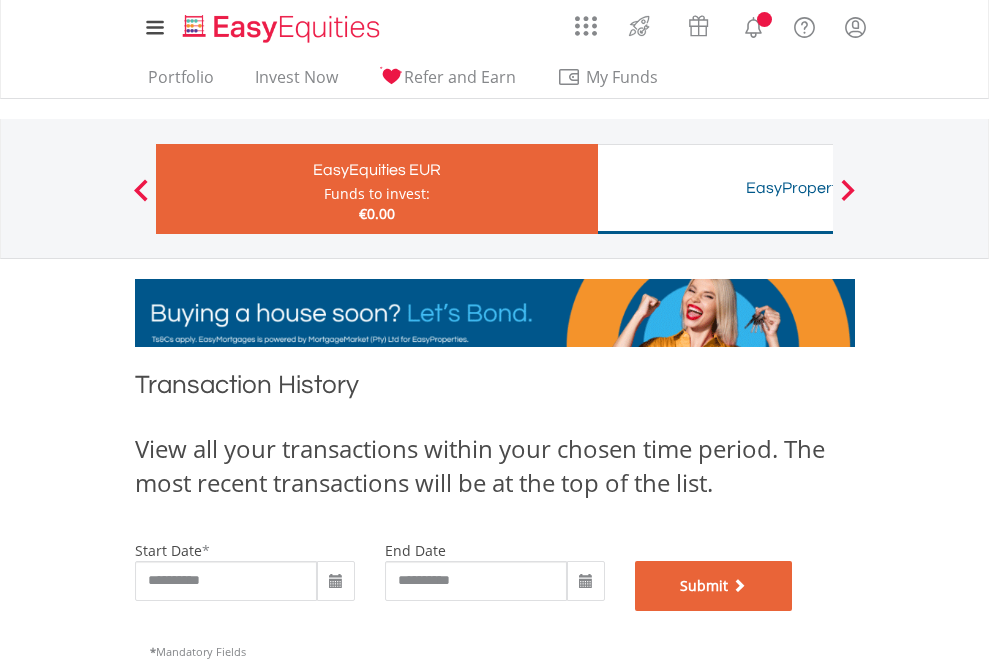 click on "Submit" at bounding box center (714, 586) 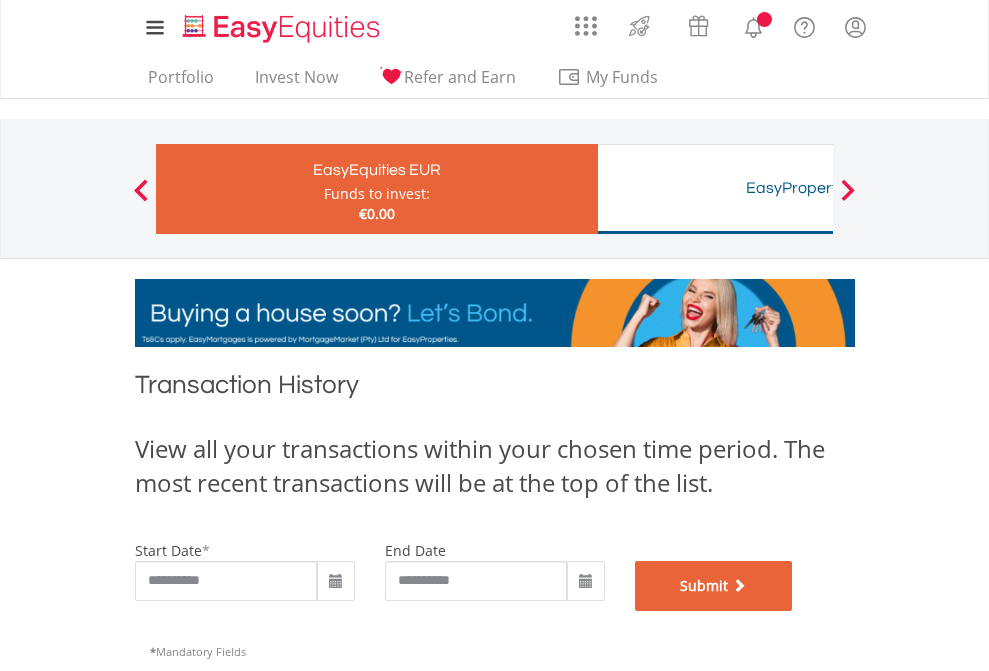scroll, scrollTop: 811, scrollLeft: 0, axis: vertical 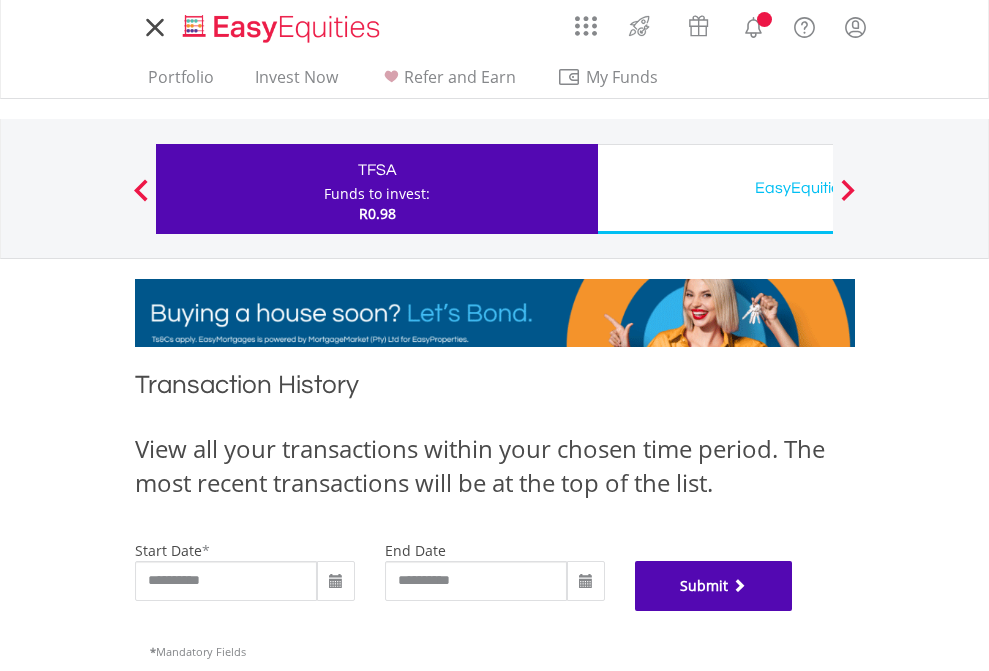 click on "Submit" at bounding box center [714, 586] 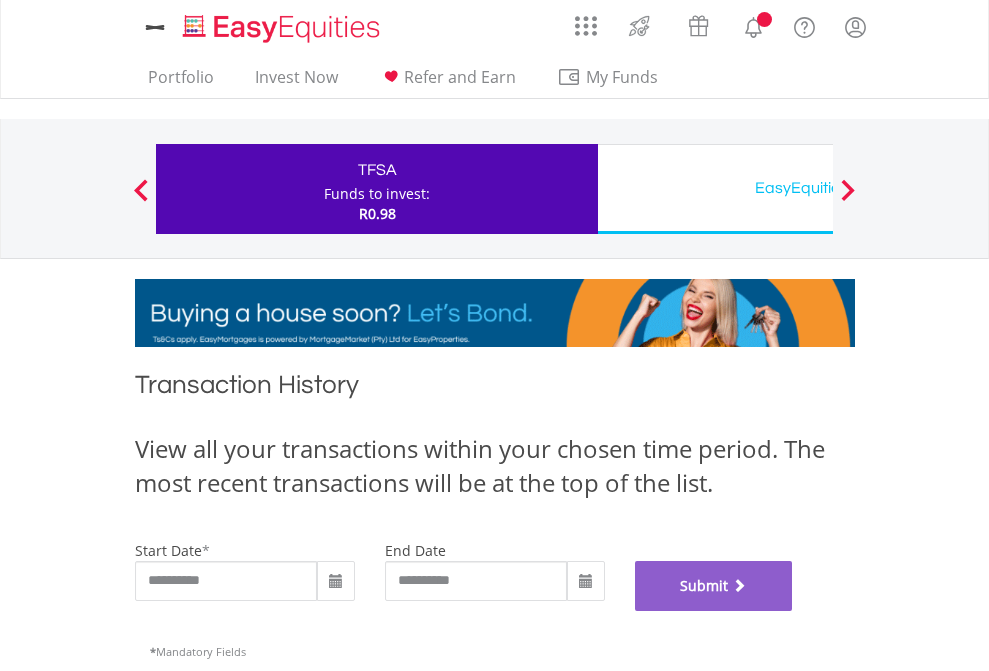 scroll, scrollTop: 811, scrollLeft: 0, axis: vertical 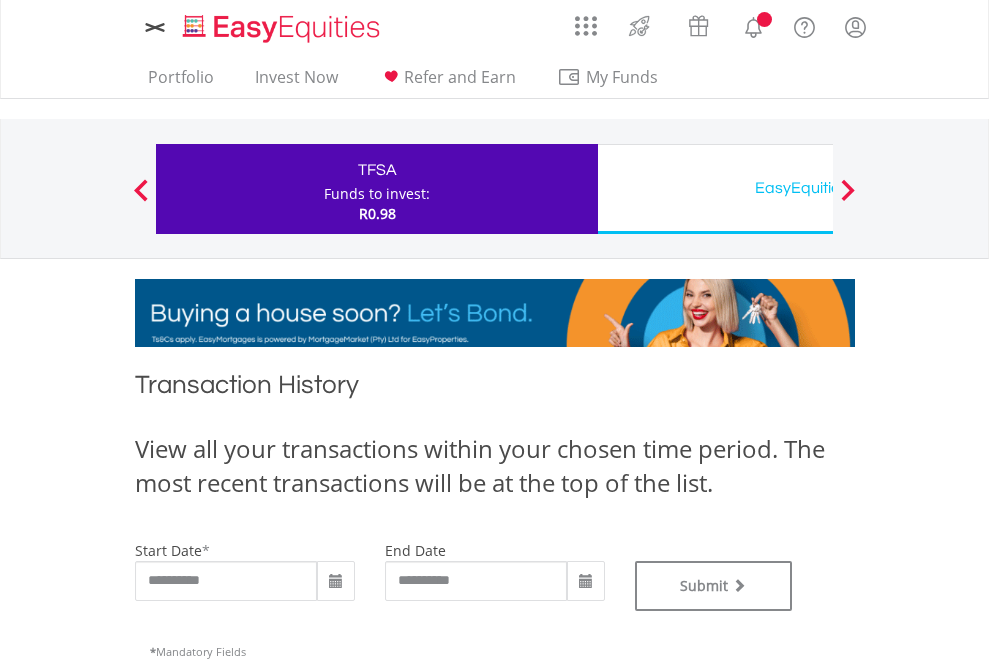 click on "EasyEquities USD" at bounding box center [818, 188] 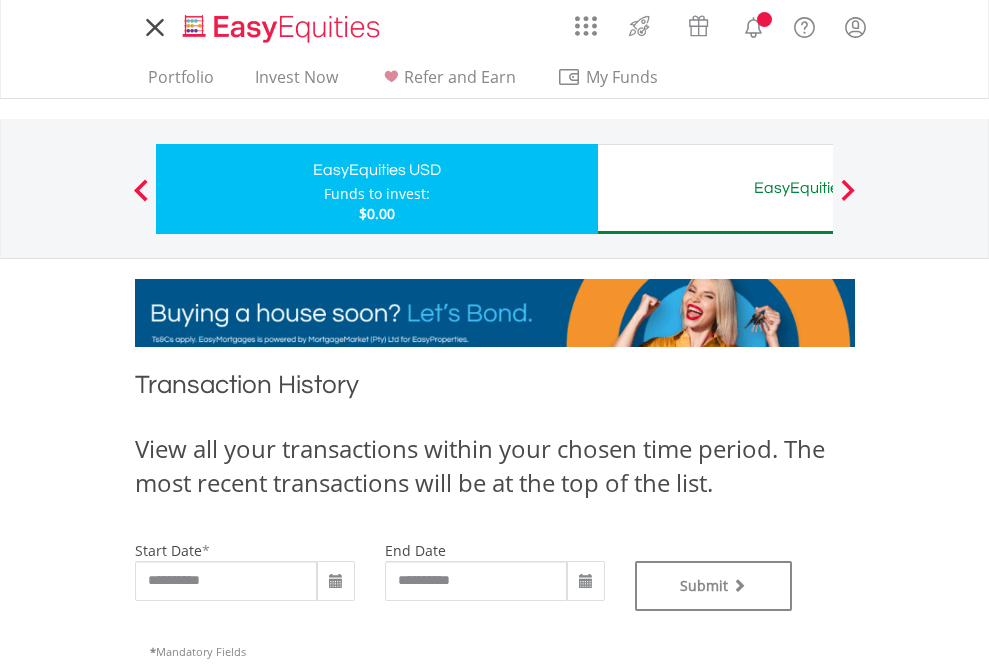 scroll, scrollTop: 0, scrollLeft: 0, axis: both 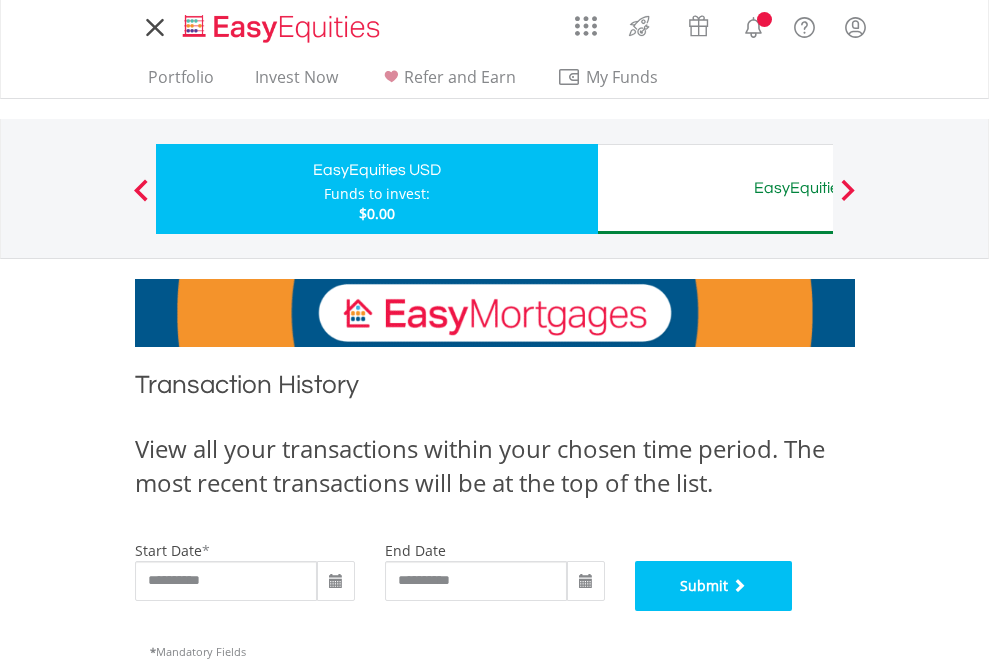 click on "Submit" at bounding box center (714, 586) 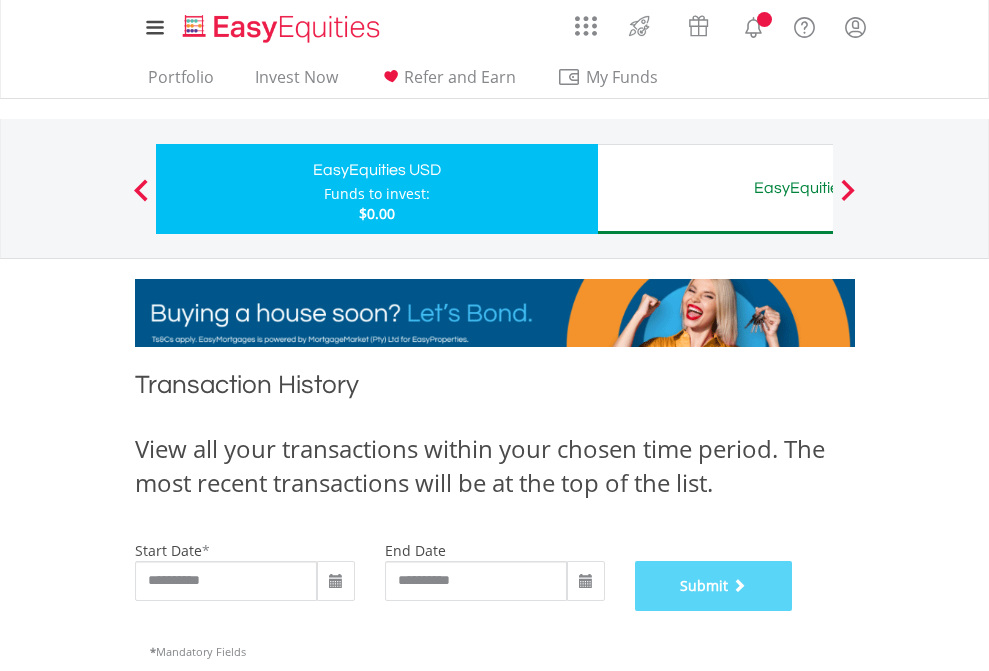 scroll, scrollTop: 811, scrollLeft: 0, axis: vertical 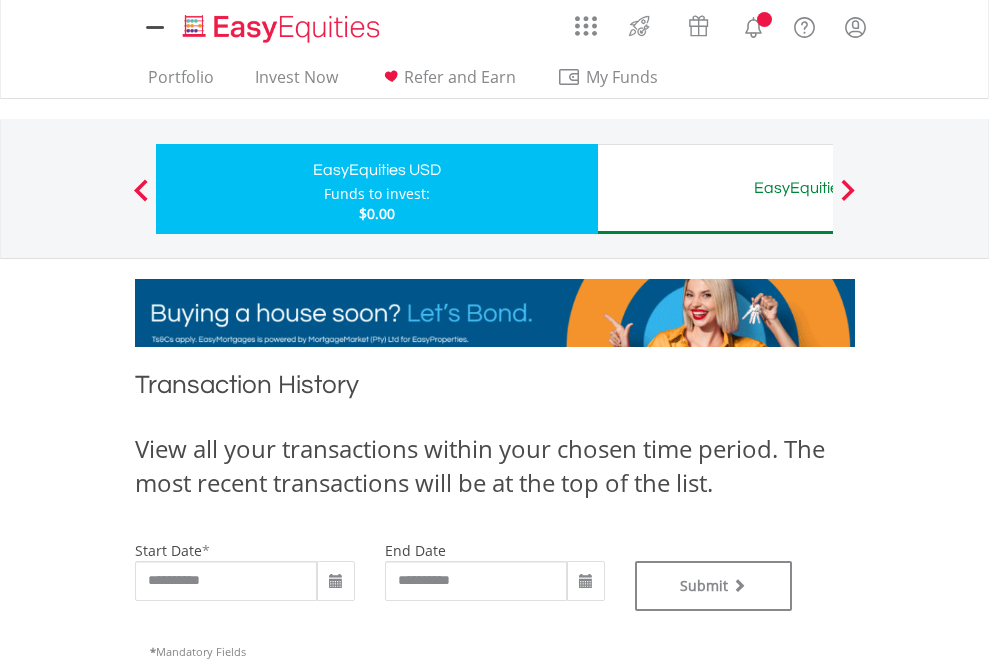 click on "EasyEquities AUD" at bounding box center [818, 188] 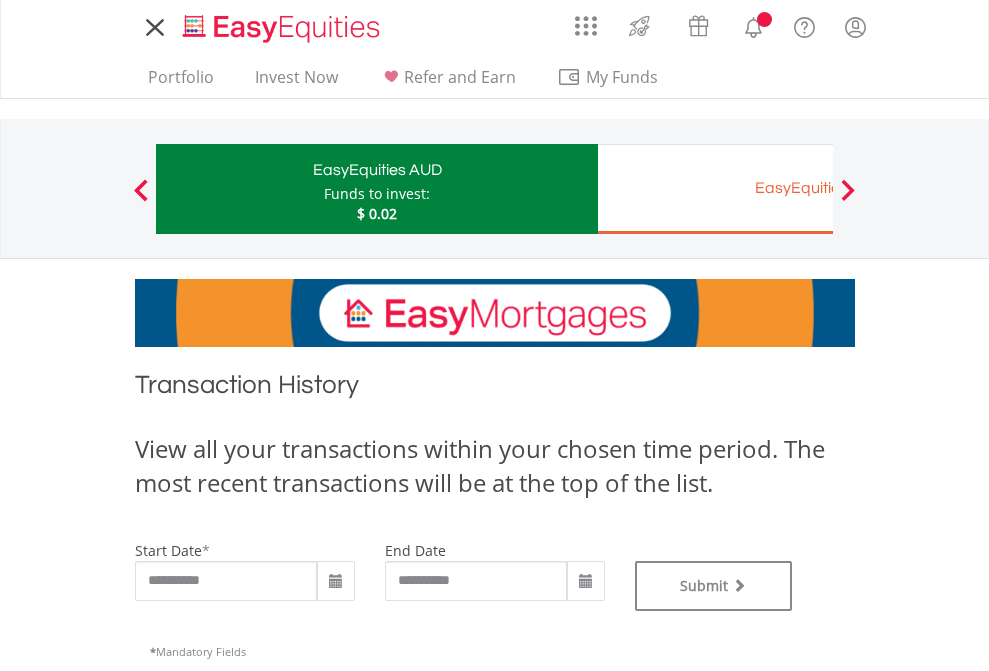 scroll, scrollTop: 0, scrollLeft: 0, axis: both 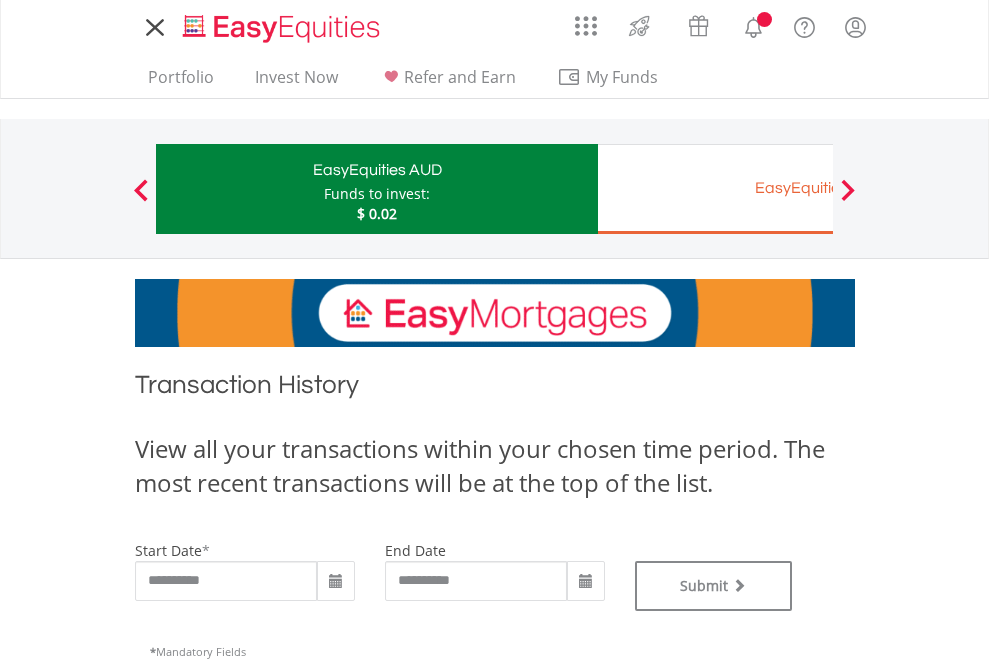type on "**********" 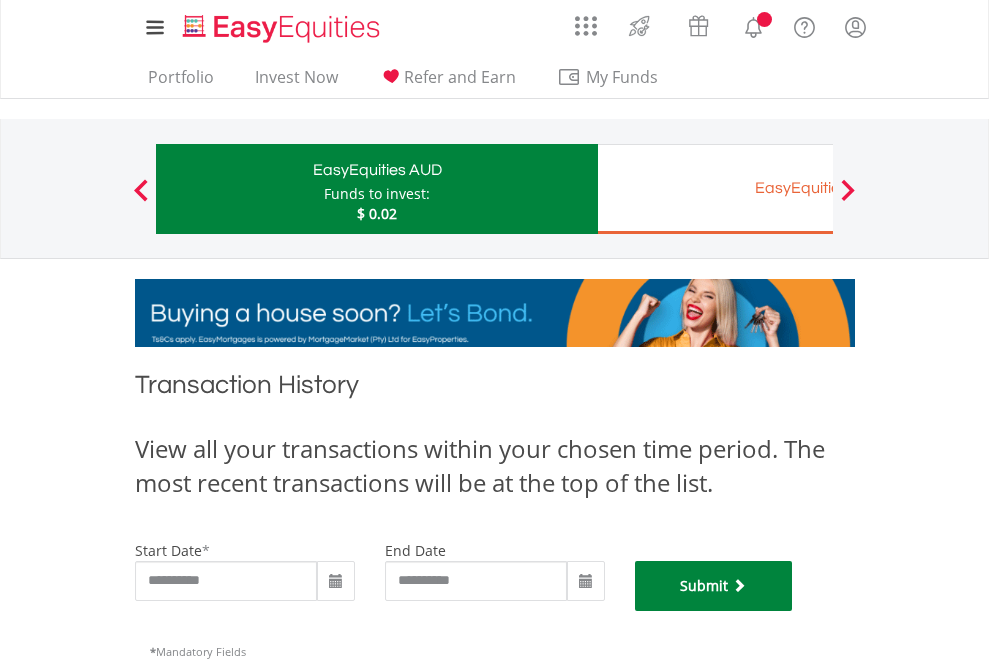 click on "Submit" at bounding box center [714, 586] 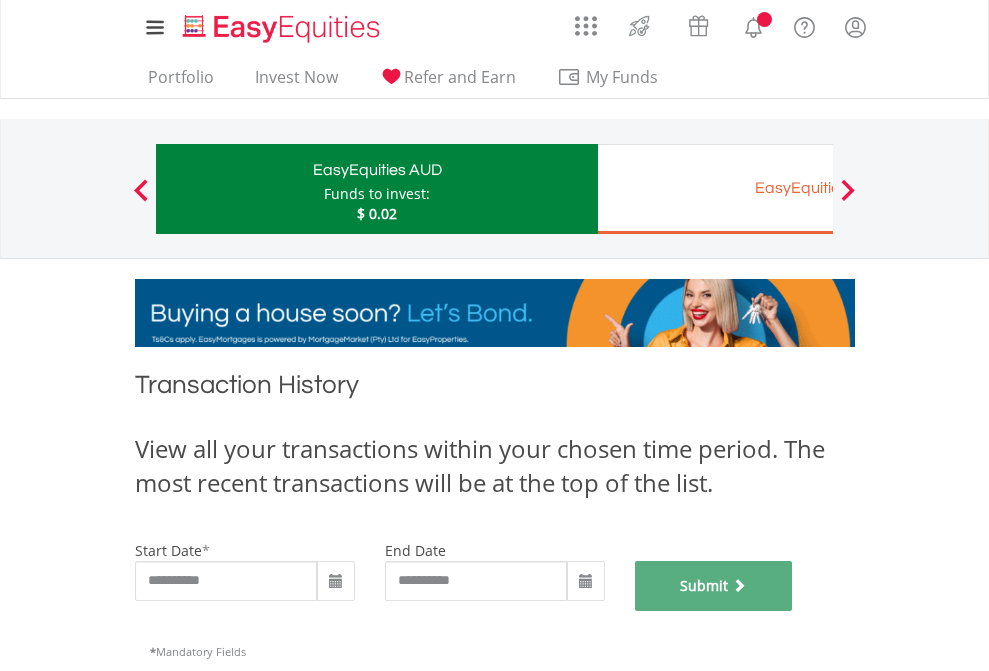 scroll, scrollTop: 811, scrollLeft: 0, axis: vertical 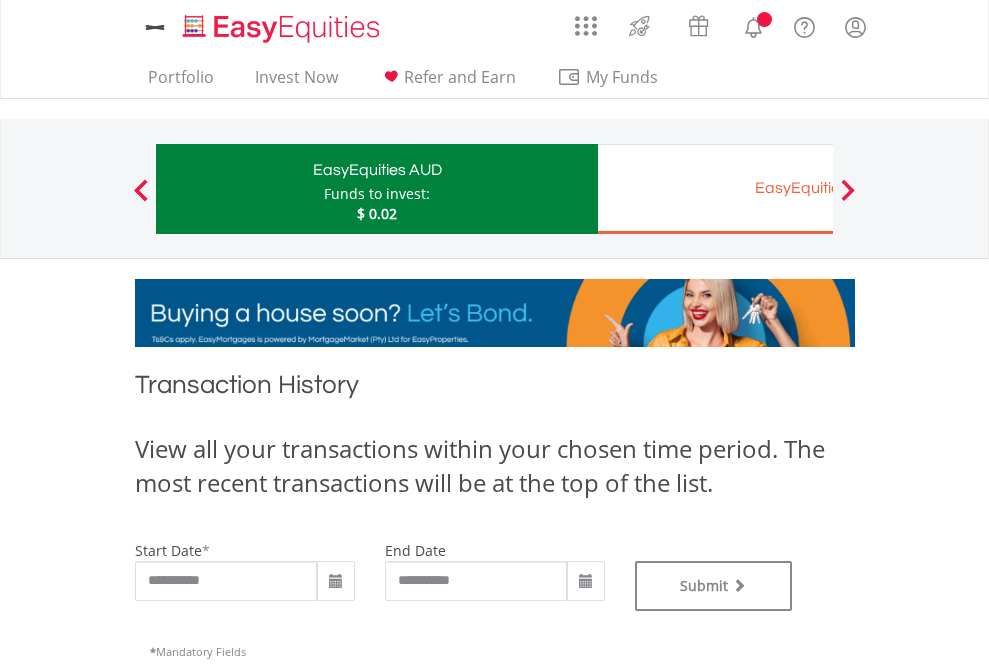 click on "EasyEquities EUR" at bounding box center [818, 188] 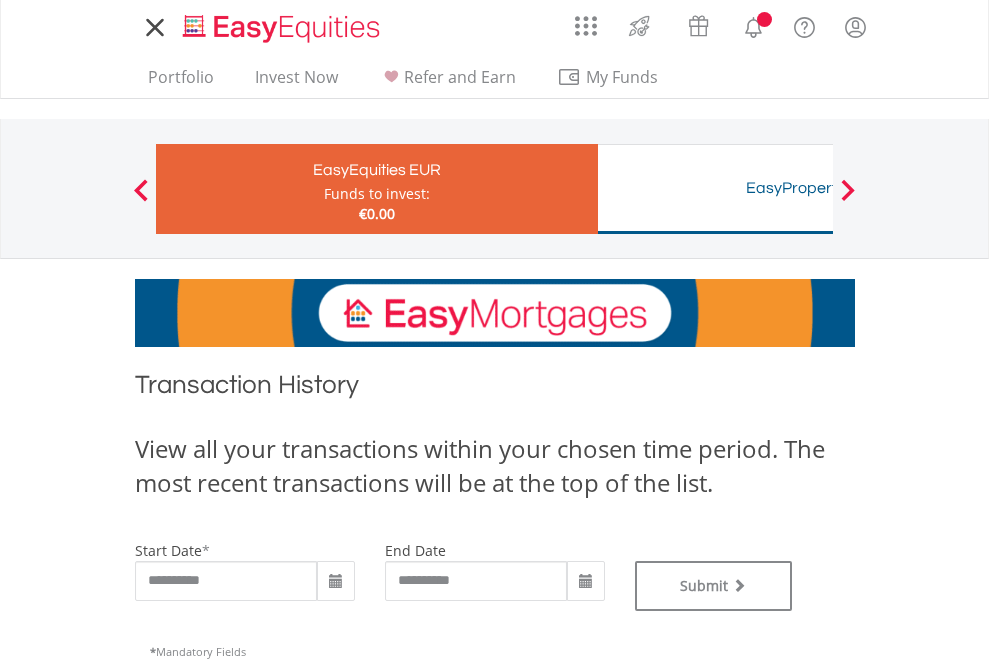 scroll, scrollTop: 0, scrollLeft: 0, axis: both 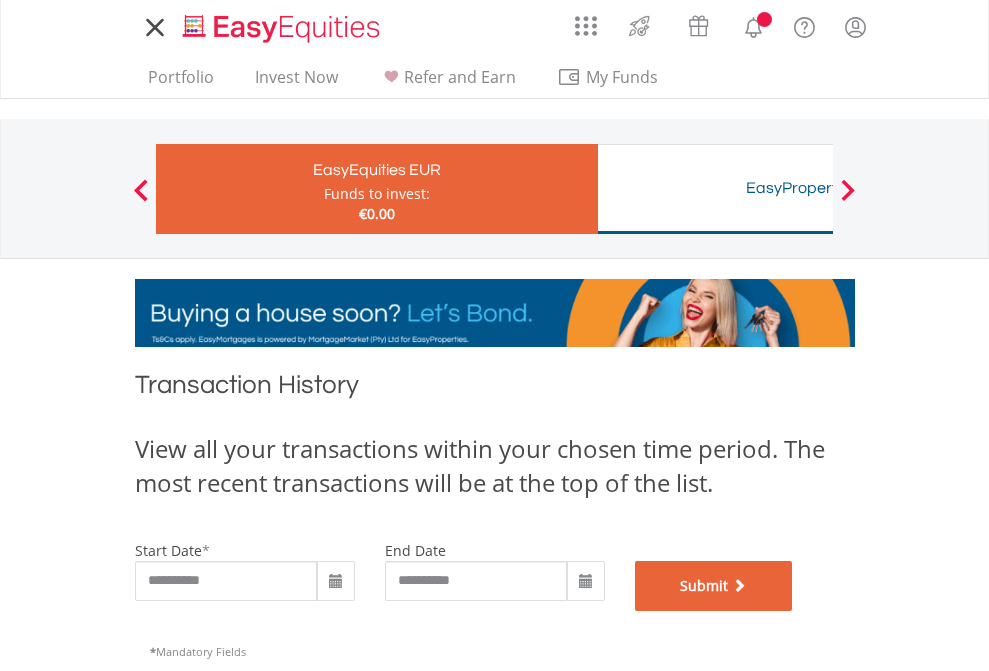click on "Submit" at bounding box center (714, 586) 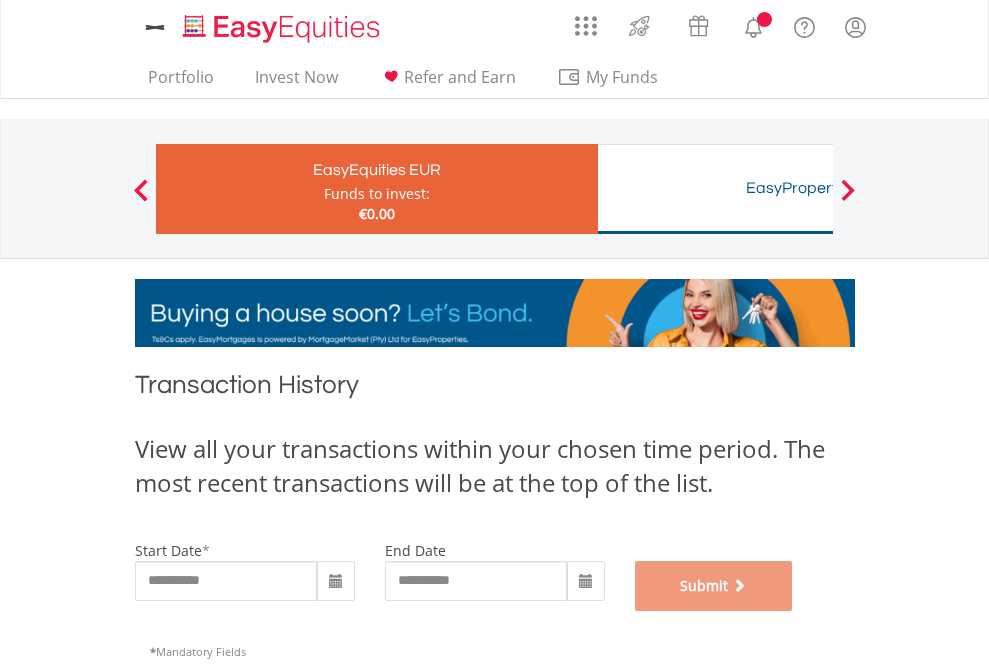 scroll, scrollTop: 811, scrollLeft: 0, axis: vertical 